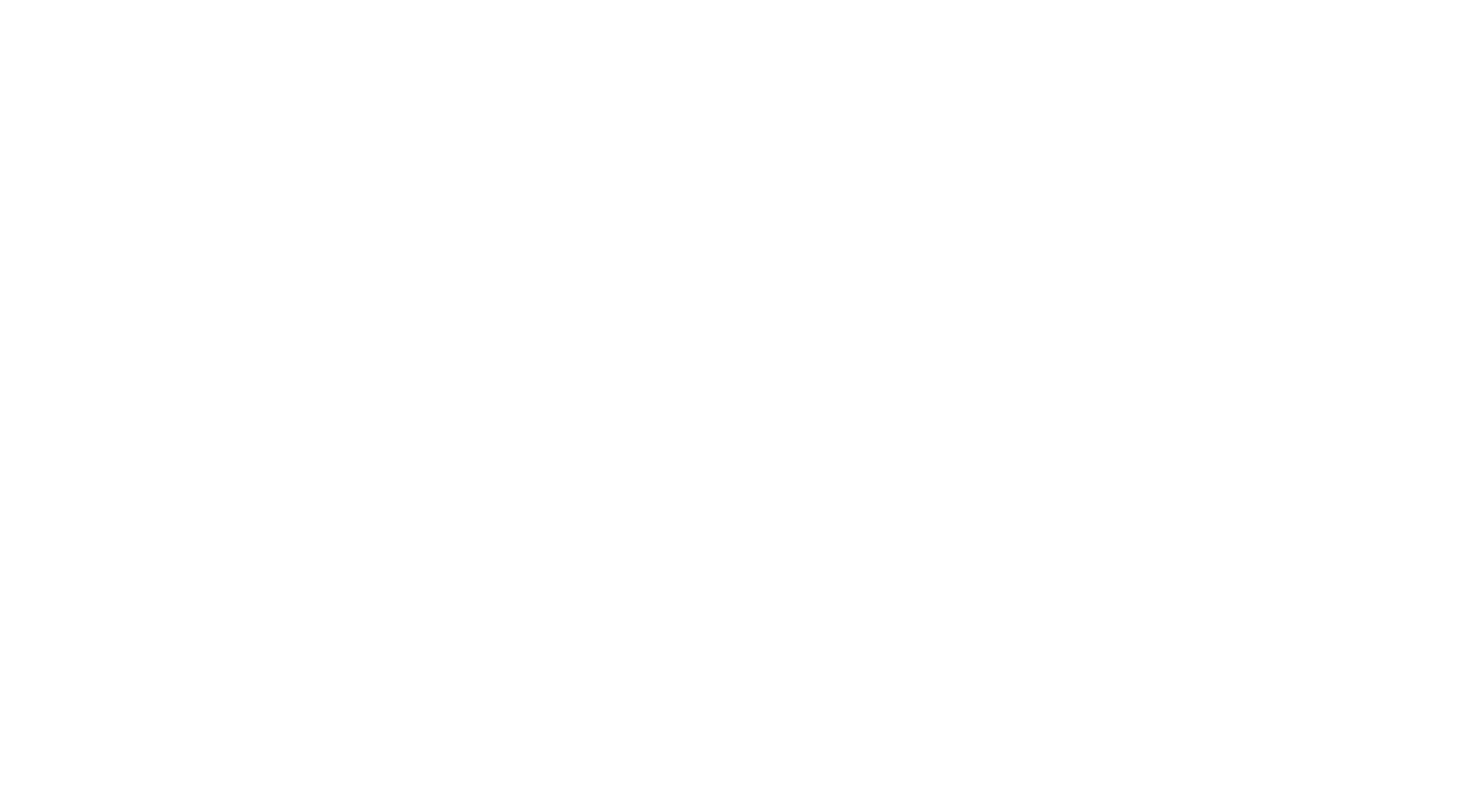scroll, scrollTop: 0, scrollLeft: 0, axis: both 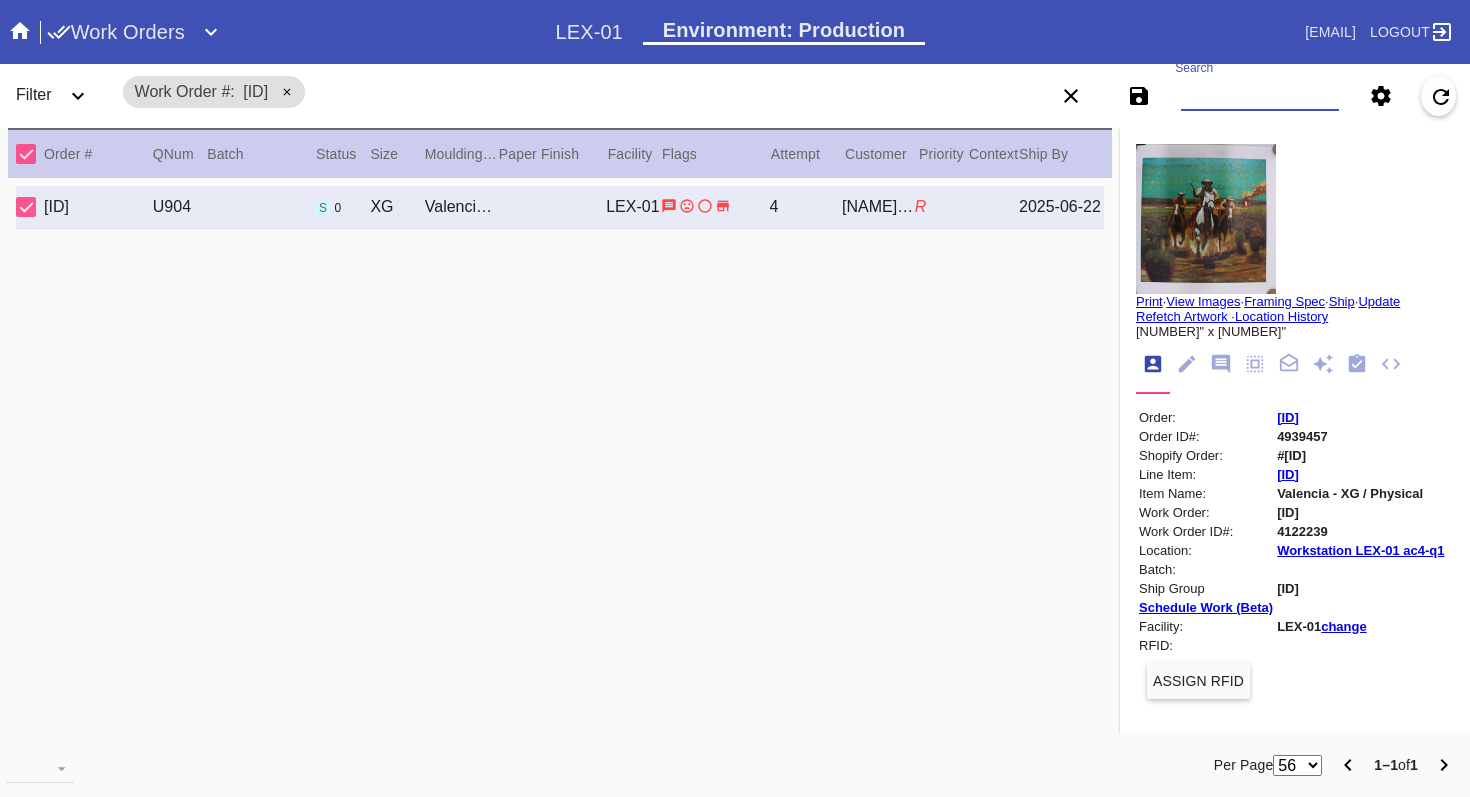 paste on "possible [ID]" 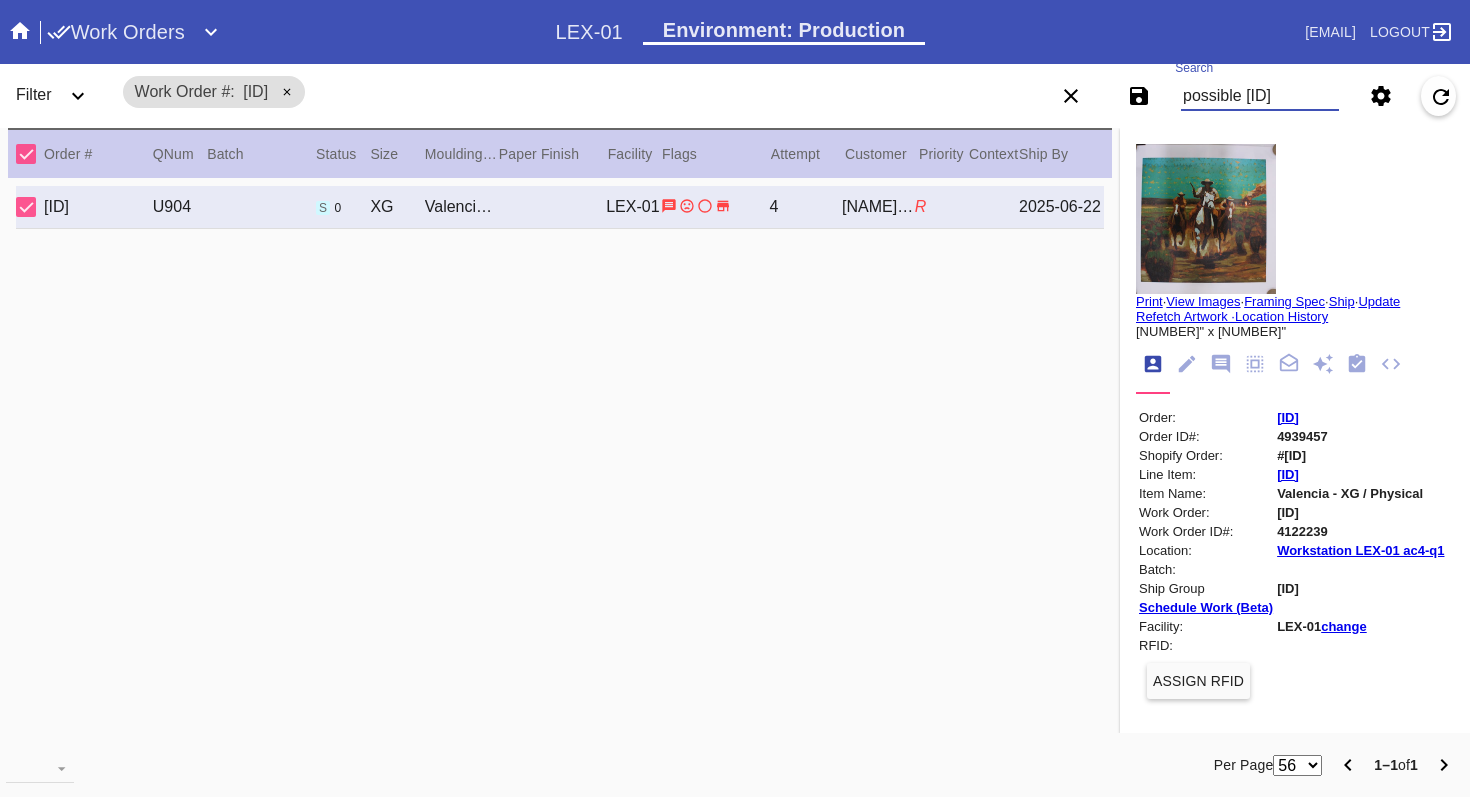 scroll, scrollTop: 0, scrollLeft: 64, axis: horizontal 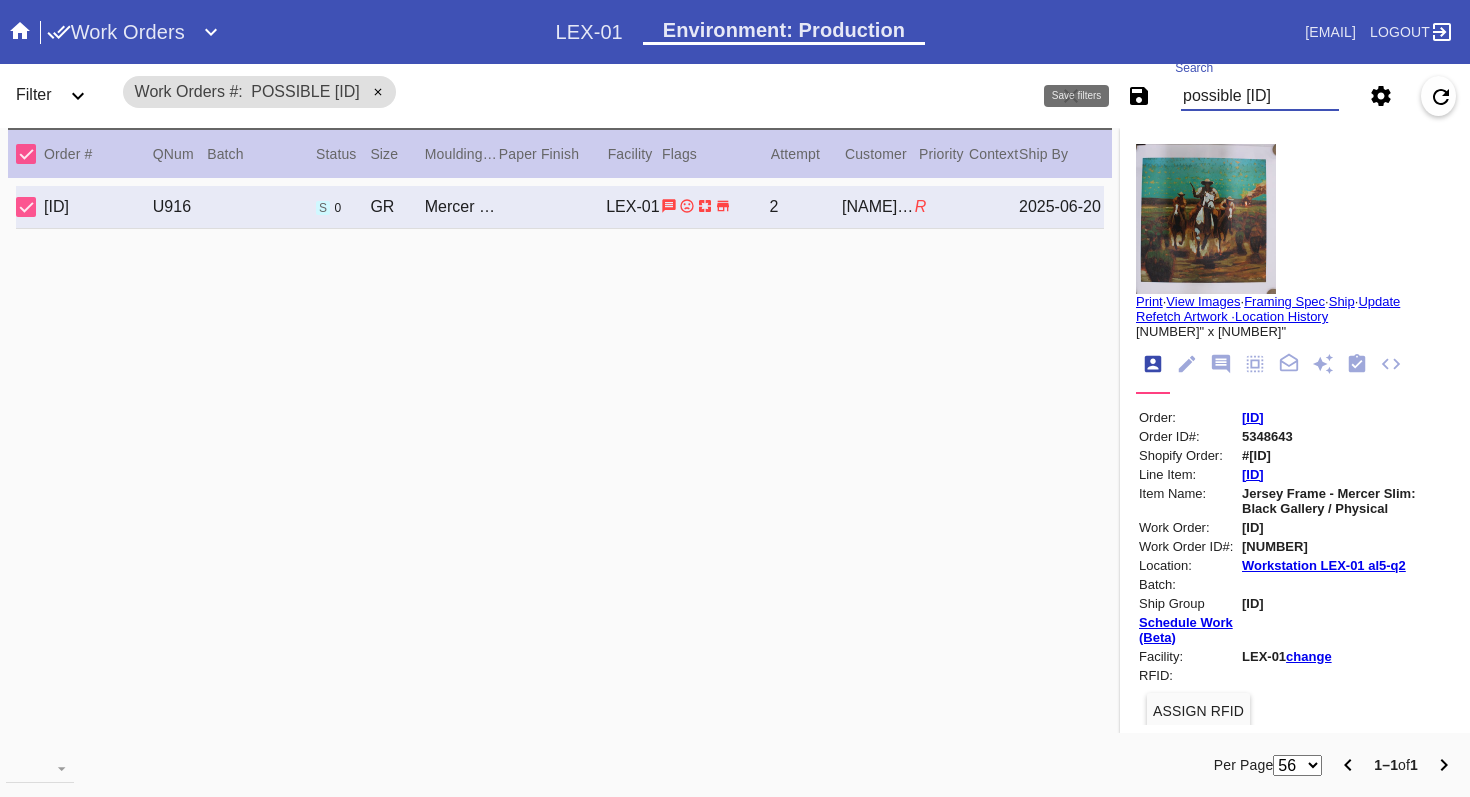 drag, startPoint x: 1190, startPoint y: 94, endPoint x: 1120, endPoint y: 97, distance: 70.064255 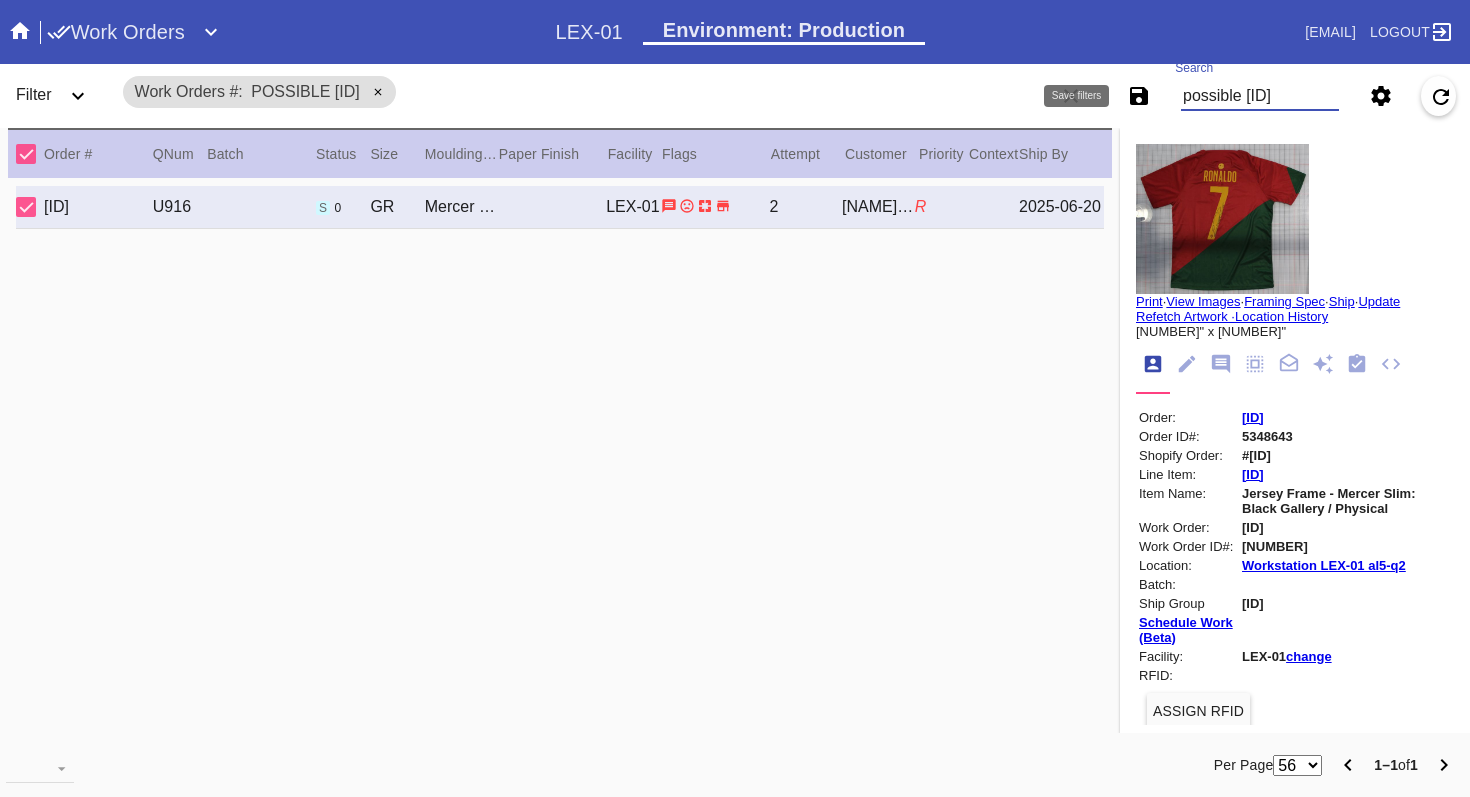click on "Save filters to NEW SAVED FILTER All Active Holiday All Retail Stores (Gift & Go + Bopis) Artwork Shipped Cage Inventory - Customer Approved Cage Inventory - Pull for Production Canvas Due Canvas frames, fine art Canvas frames, Retail Canvas Orders In-Process CF Returns Current HPO Orders Customer Approved DAR-LEX03 ELP. DAR Printroom Dekko Available to Print Dekko Eligible DEKKO today's shipments Employee Digital Art End to End F4B Open Orders Hold to ship Holiday Holiday DC STS Holiday Physical Orders Remaining (Lex-01) Hot Spot: Finished Goods HOT SPOT: Finished Goods STS Hot Spot: Receiving Hot Spot: Recon Hot Spot: Shipping I-Cell Clear Float I-Cell - Lex01 - Drymounts I-Cell-Lex01- Expedited I-Cell Lex01 - Floats I-Cell Tabletop Arch, Oval, Circle Cut I-Cell Table Top Standard LEX-01 AL1 and AL2 6/2/25 LEX-01 AL5 6/2/25 LEX-01 Canvas 6/2/25 LEX01 FACTORY SCAN- WIP LEX-01 Oversize 6/2/25 LEX-03 Approved LEX-03 Clear Float LEX-03-Drymount LEX-03-EXPEDITED LEX03 Expedited Floats LEX-03 Floats (raised)" at bounding box center (1249, 96) 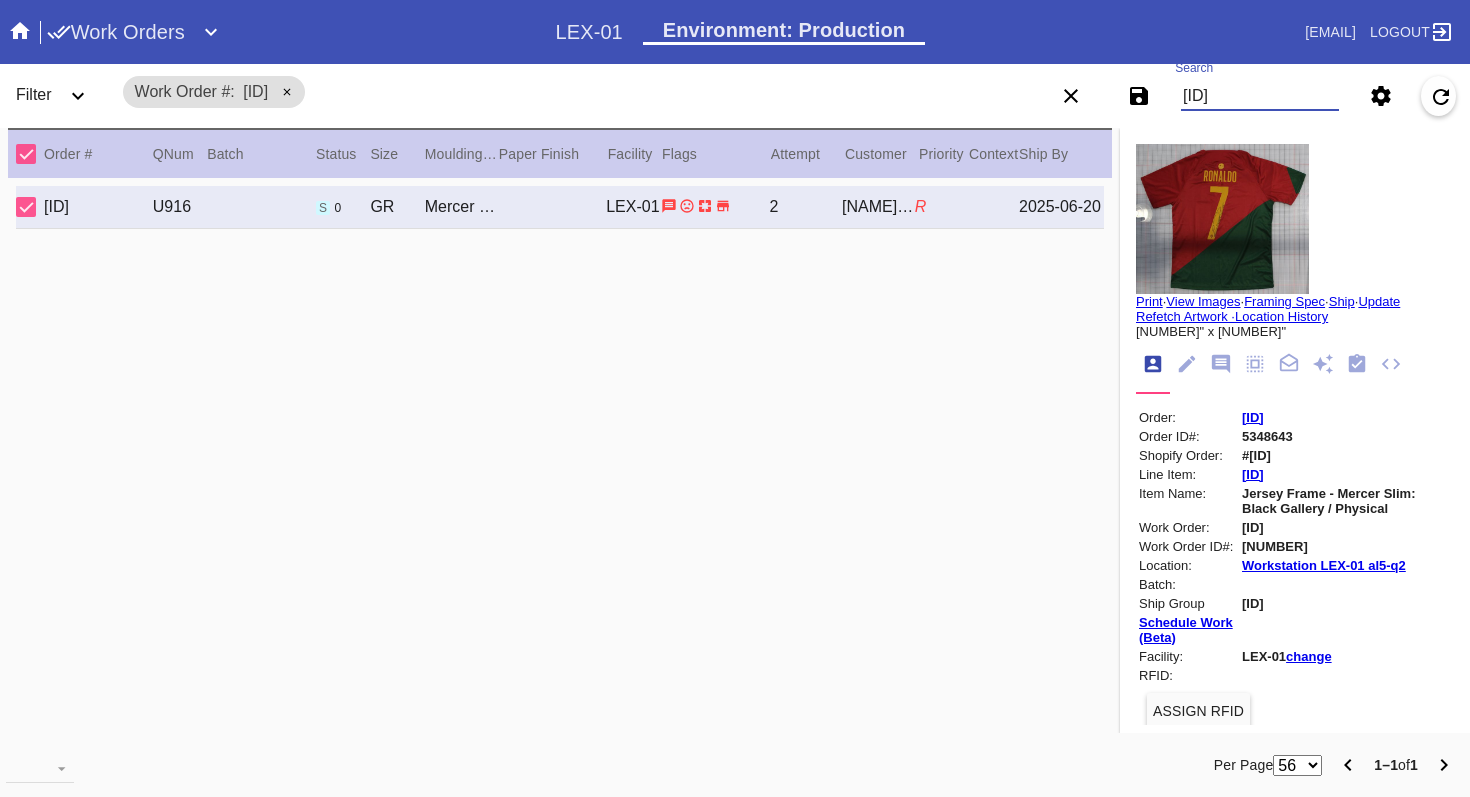 click on "[ID]" at bounding box center (1253, 417) 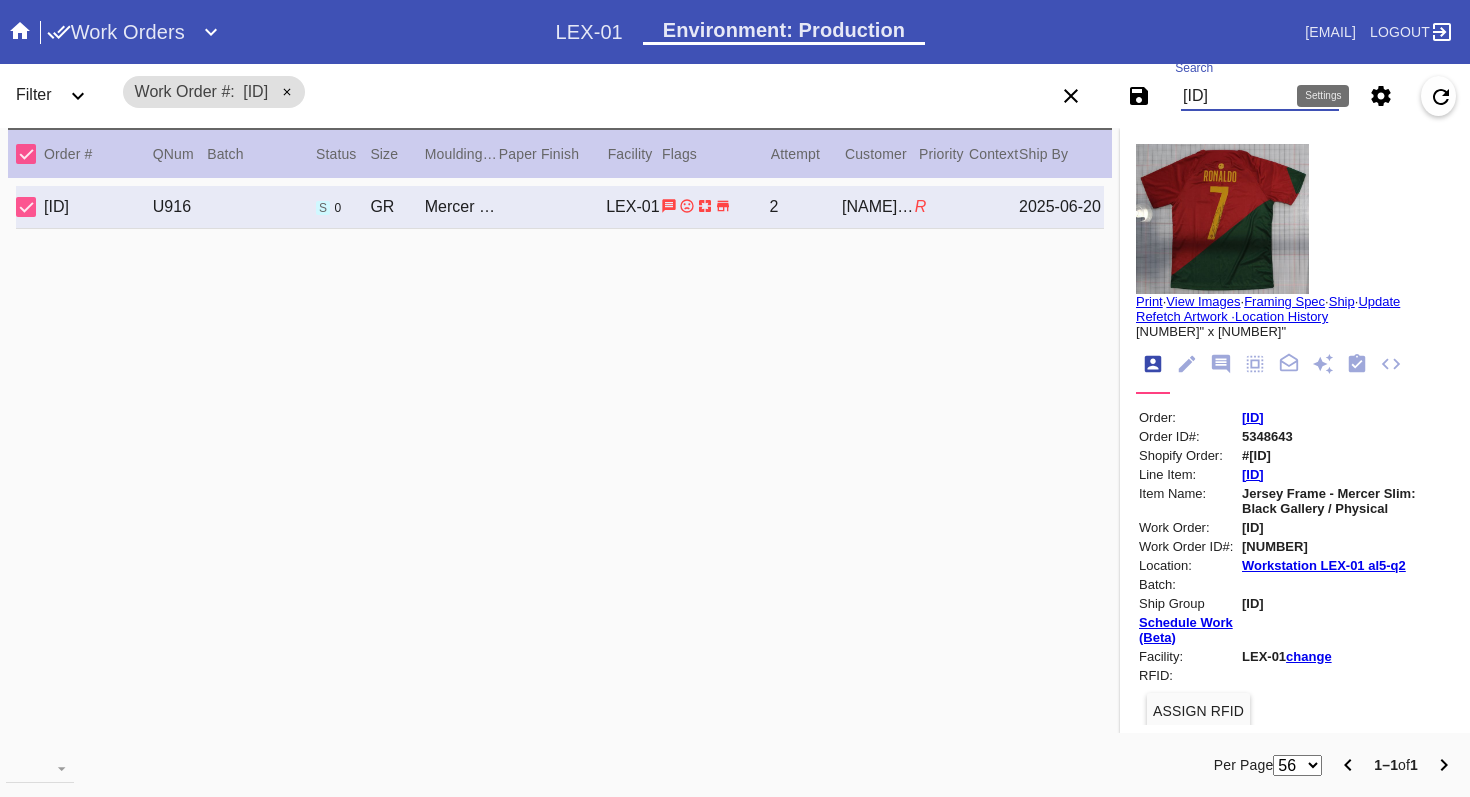 drag, startPoint x: 1183, startPoint y: 96, endPoint x: 1370, endPoint y: 95, distance: 187.00267 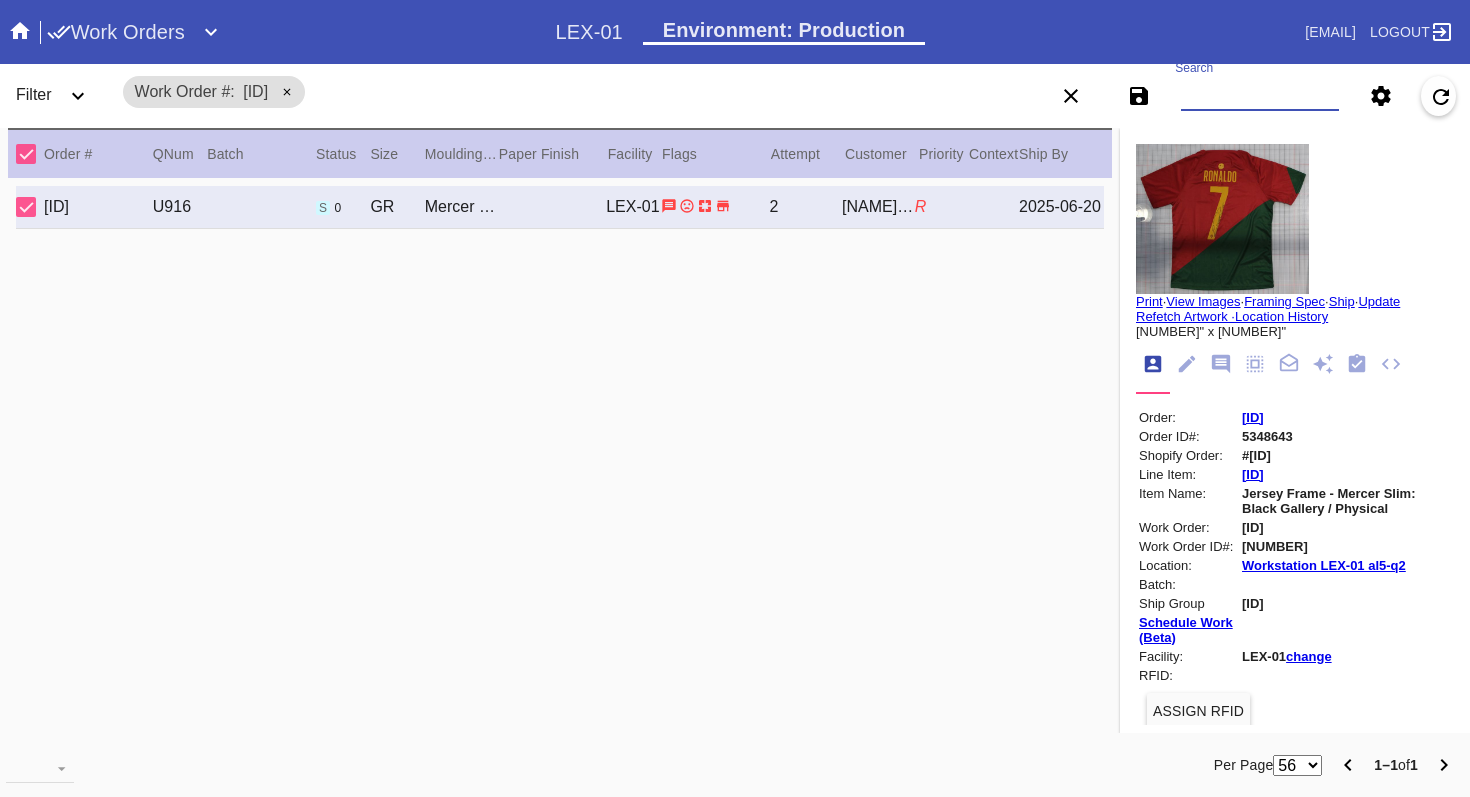 paste on "[NAME] [TIME] [ID] - this" 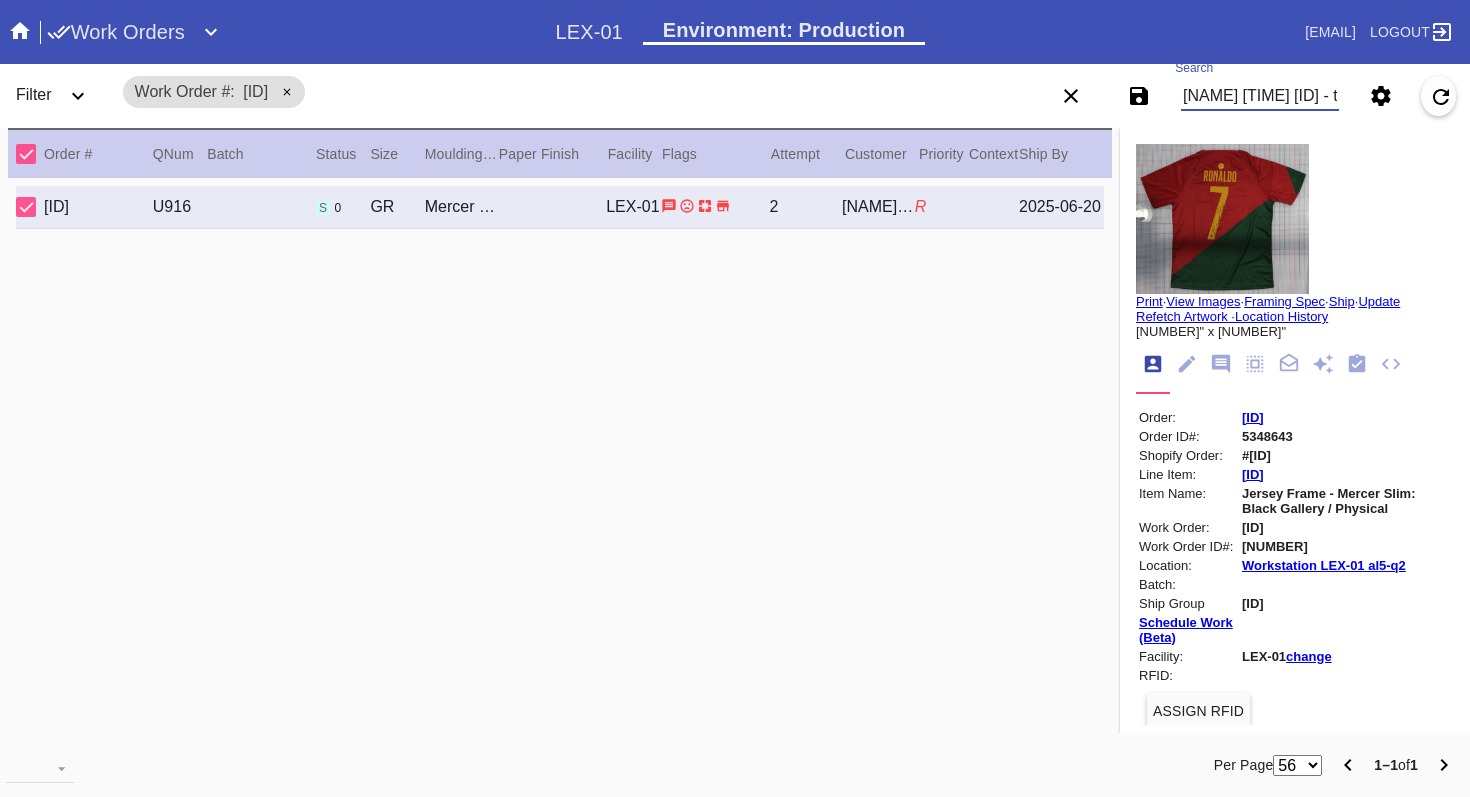 scroll, scrollTop: 0, scrollLeft: 244, axis: horizontal 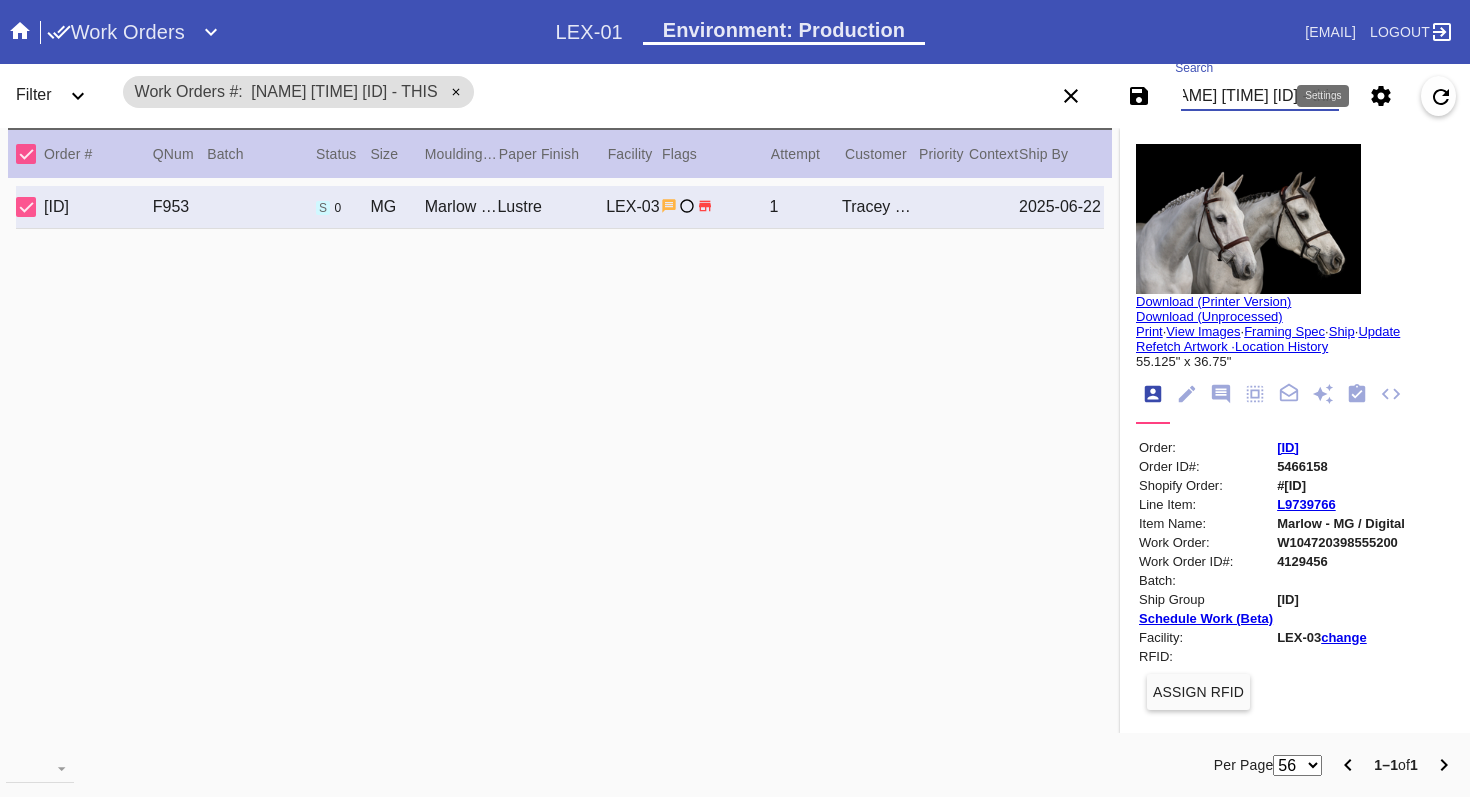 drag, startPoint x: 1291, startPoint y: 98, endPoint x: 1369, endPoint y: 97, distance: 78.00641 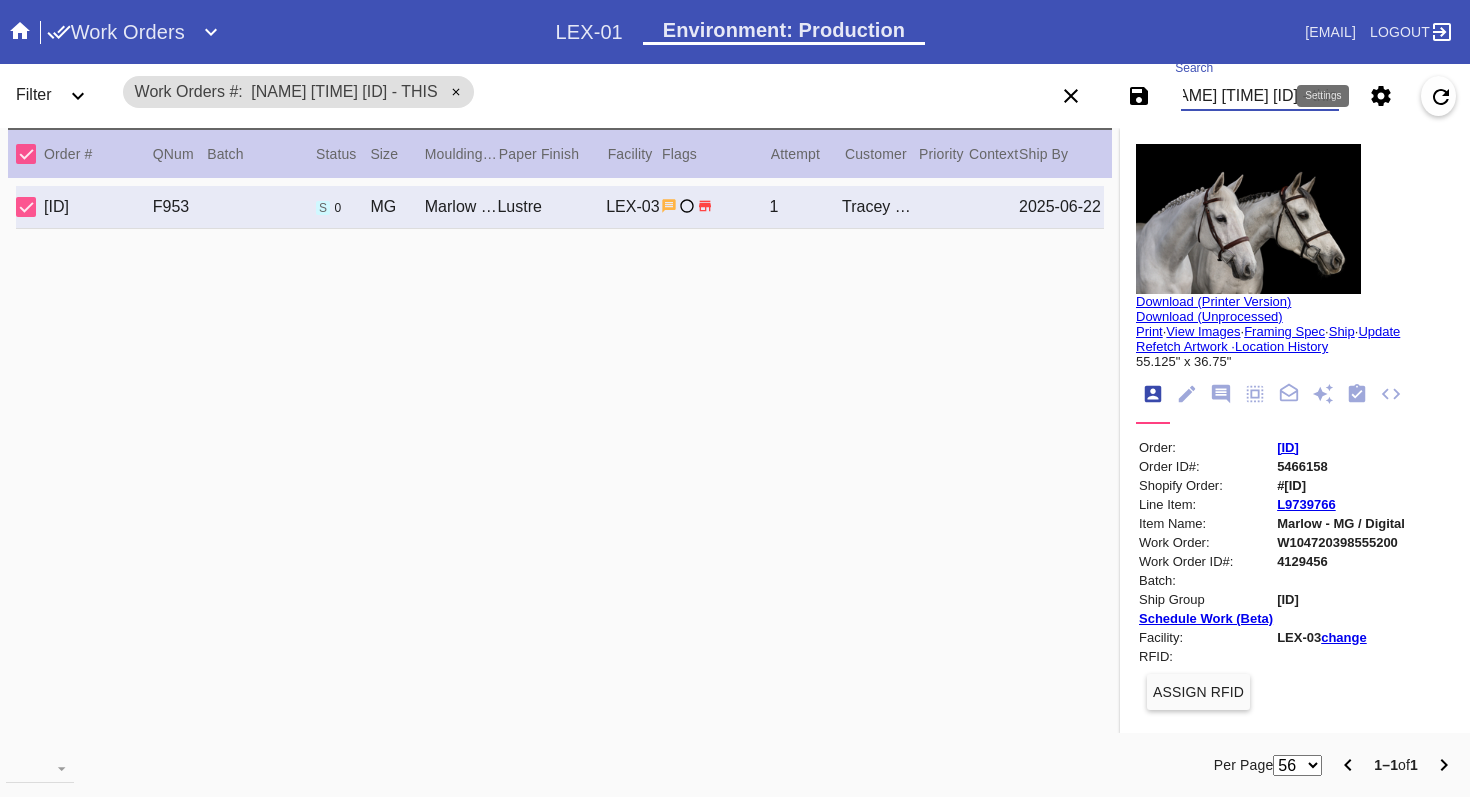 click on "Save filters to NEW SAVED FILTER All Active Holiday All Retail Stores (Gift & Go + Bopis) Artwork Shipped Cage Inventory - Customer Approved Cage Inventory - Pull for Production Canvas Due Canvas frames, fine art Canvas frames, Retail Canvas Orders In-Process CF Returns Current HPO Orders Customer Approved DAR-LEX03 ELP. DAR Printroom Dekko Available to Print Dekko Eligible DEKKO today's shipments Employee Digital Art End to End F4B Open Orders Hold to ship Holiday Holiday DC STS Holiday Physical Orders Remaining (Lex-01) Hot Spot: Finished Goods HOT SPOT: Finished Goods STS Hot Spot: Receiving Hot Spot: Recon Hot Spot: Shipping I-Cell Clear Float I-Cell - Lex01 - Drymounts I-Cell-Lex01- Expedited I-Cell Lex01 - Floats I-Cell Tabletop Arch, Oval, Circle Cut I-Cell Table Top Standard LEX-01 AL1 and AL2 6/2/25 LEX-01 AL5 6/2/25 LEX-01 Canvas 6/2/25 LEX01 FACTORY SCAN- WIP LEX-01 Oversize 6/2/25 LEX-03 Approved LEX-03 Clear Float LEX-03-Drymount LEX-03-EXPEDITED LEX03 Expedited Floats LEX-03 Floats (raised)" at bounding box center [1249, 96] 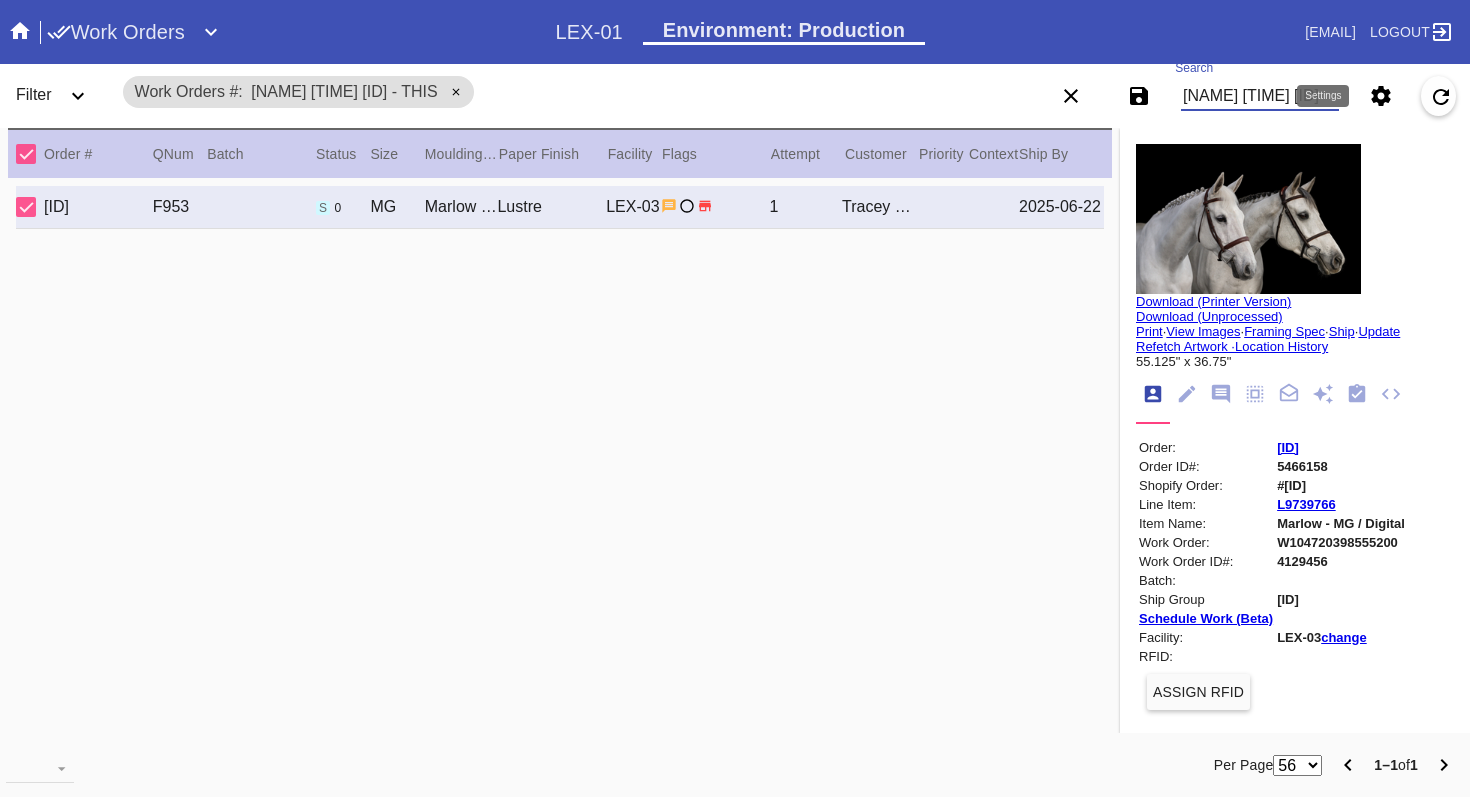 scroll, scrollTop: 0, scrollLeft: 199, axis: horizontal 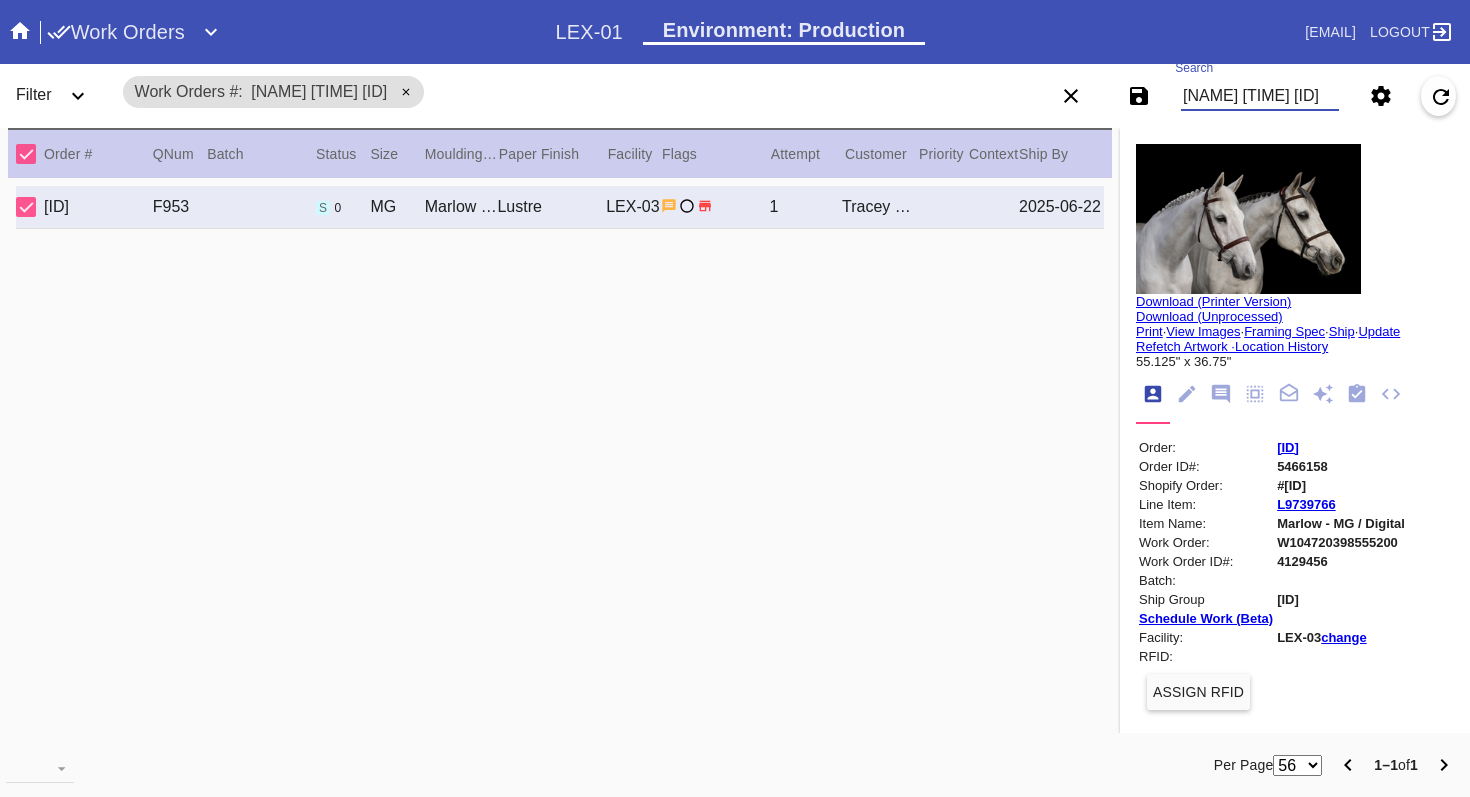 type on "[NAME] [TIME] [ID]" 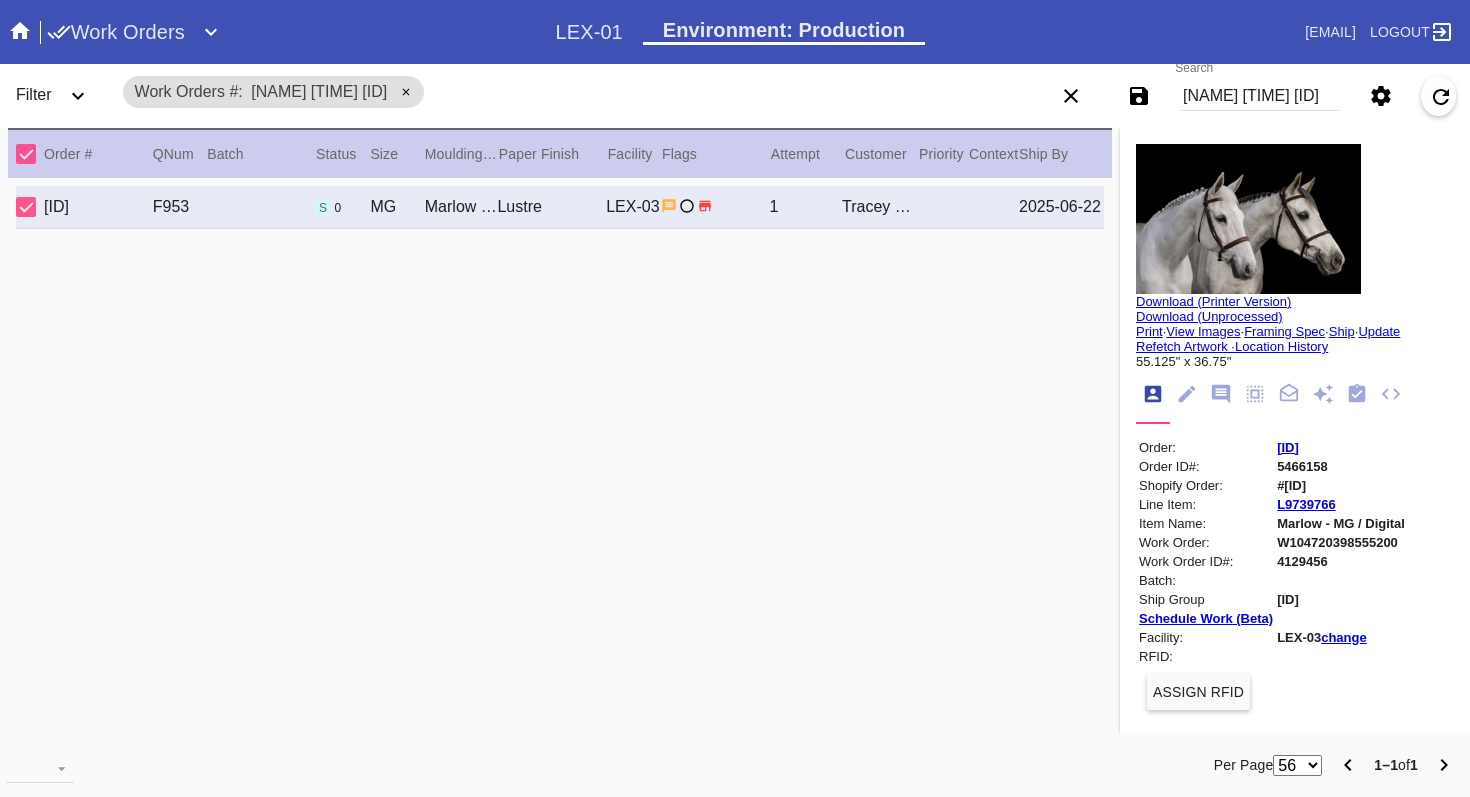 click on "[ID]" at bounding box center (1288, 447) 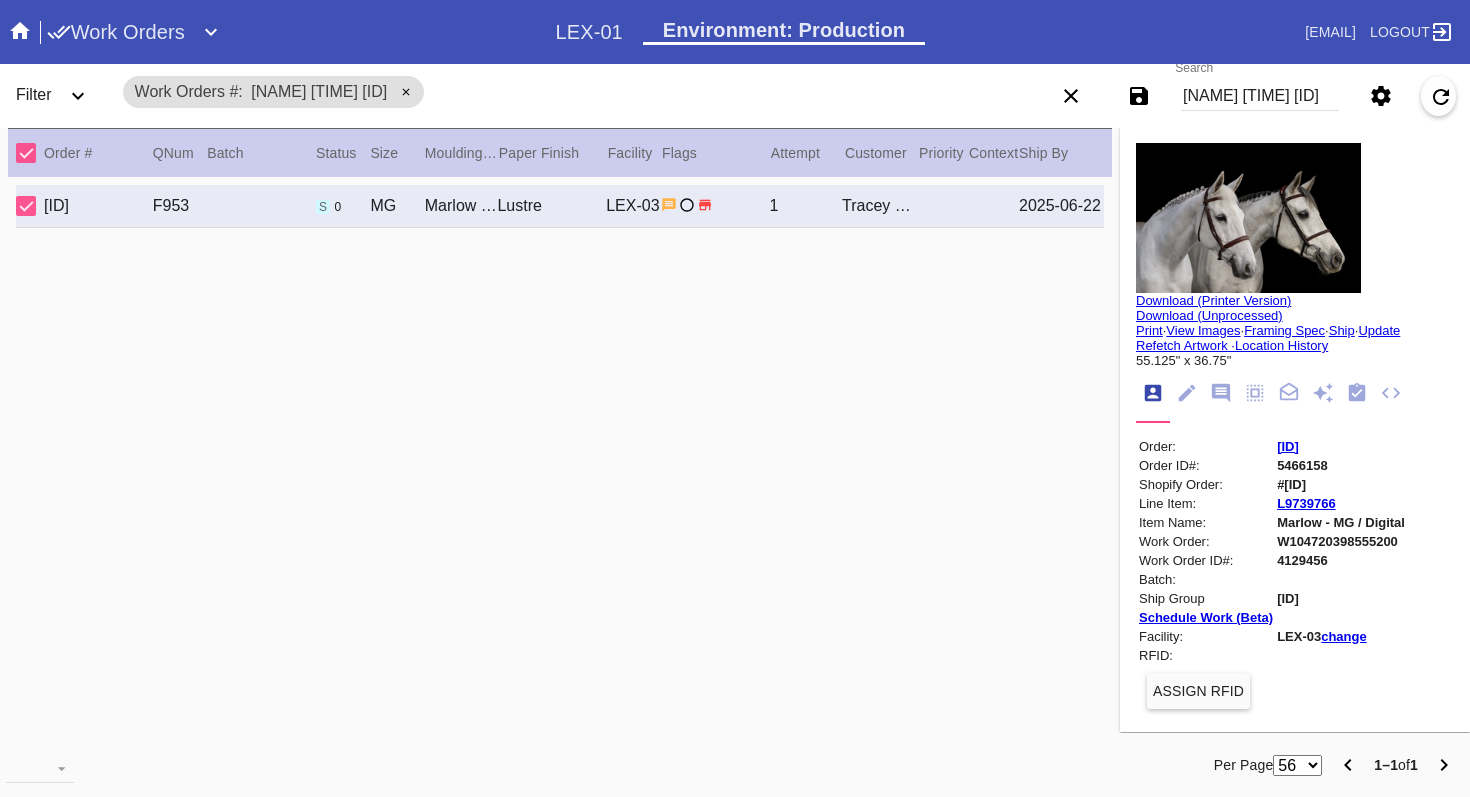 click on "[ID]" at bounding box center (1288, 446) 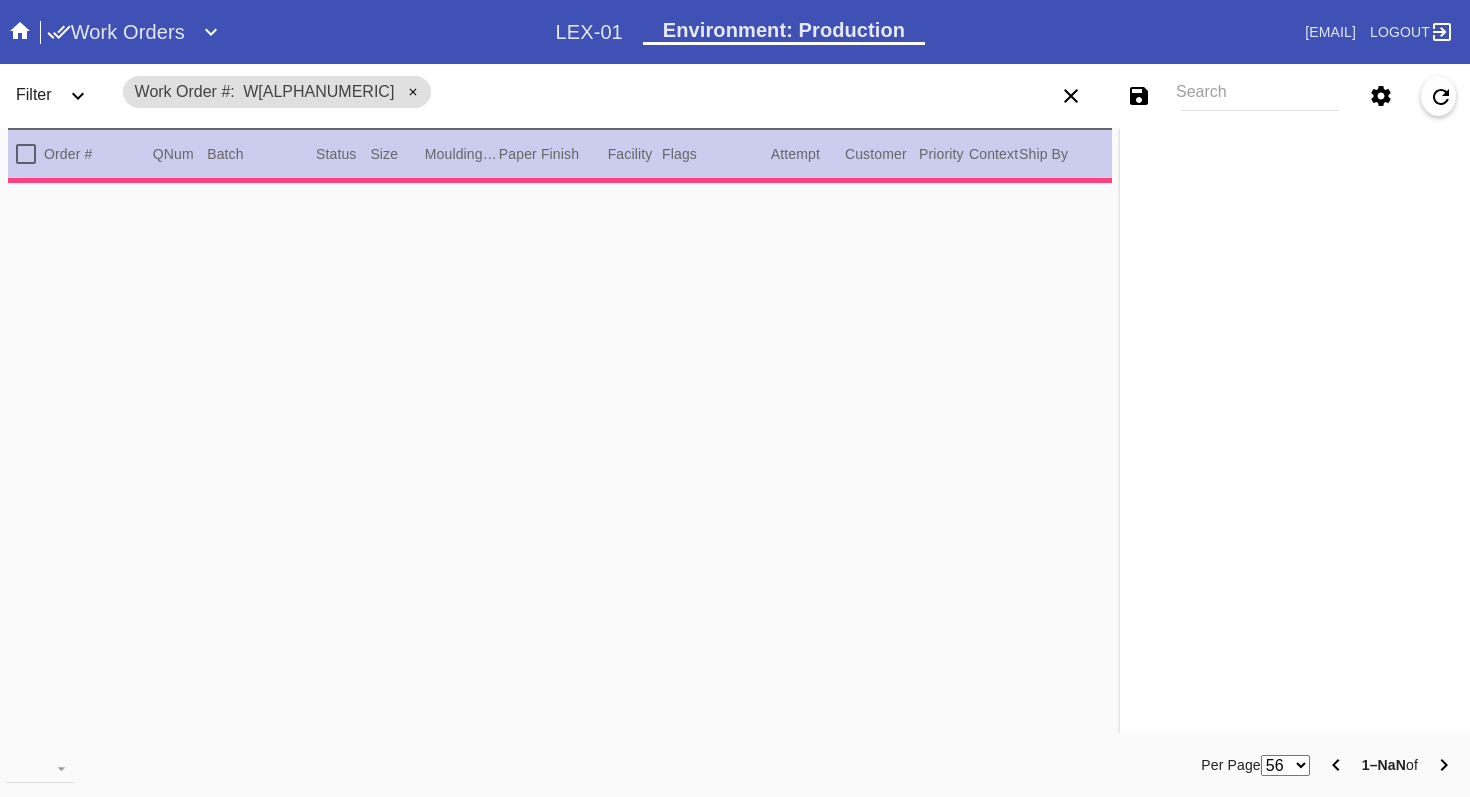scroll, scrollTop: 0, scrollLeft: 0, axis: both 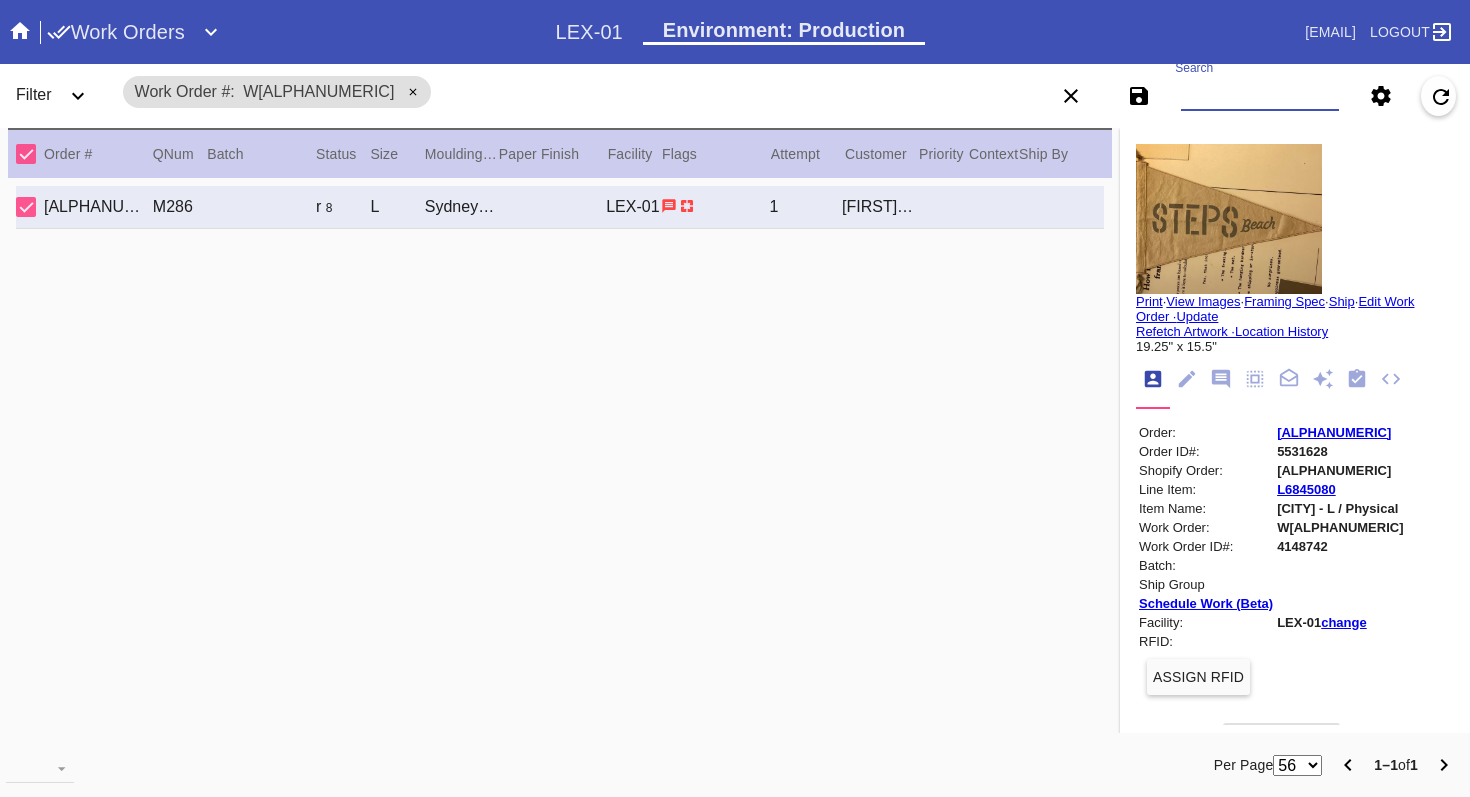 paste on "W[ALPHANUMERIC]" 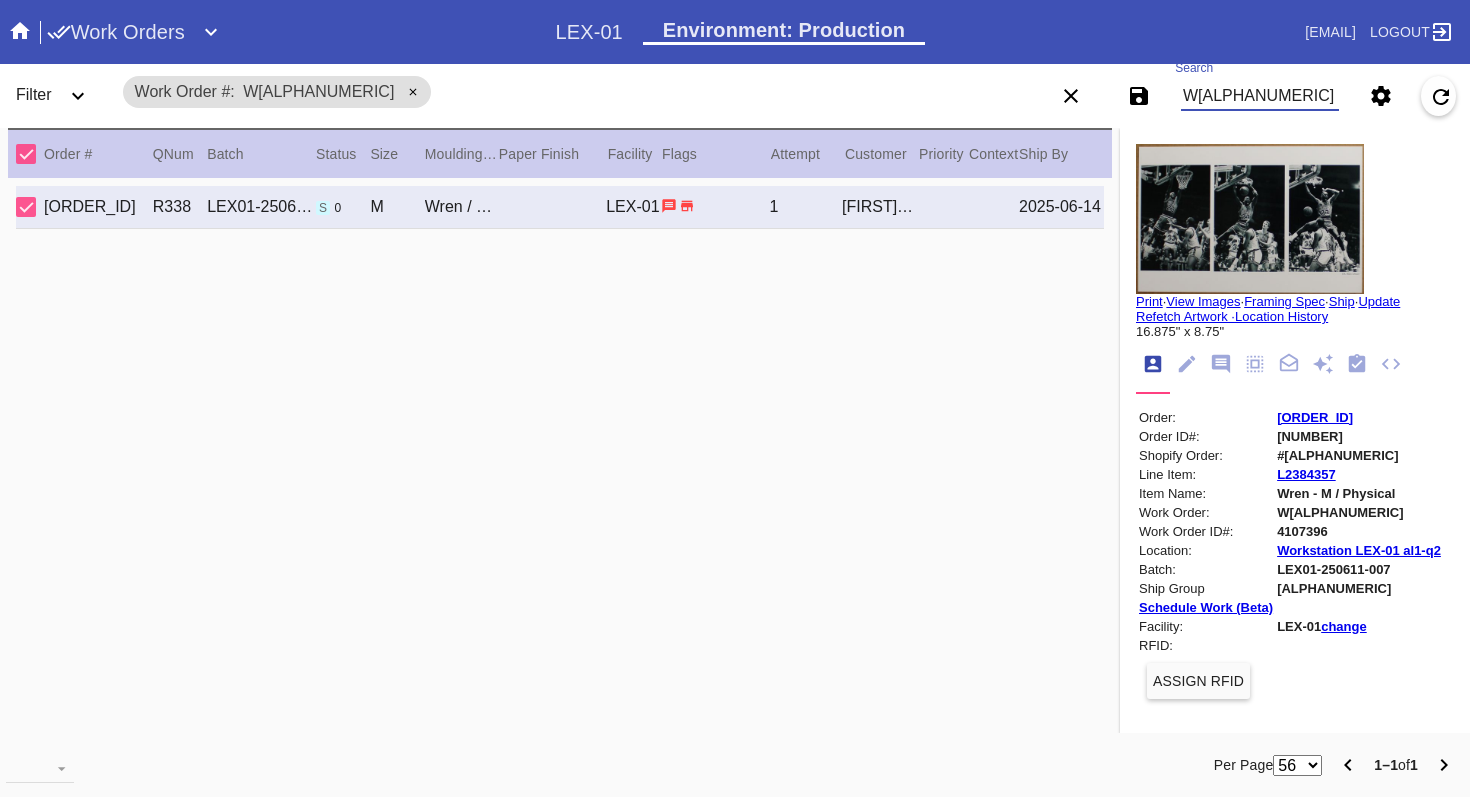 type on "W[ALPHANUMERIC]" 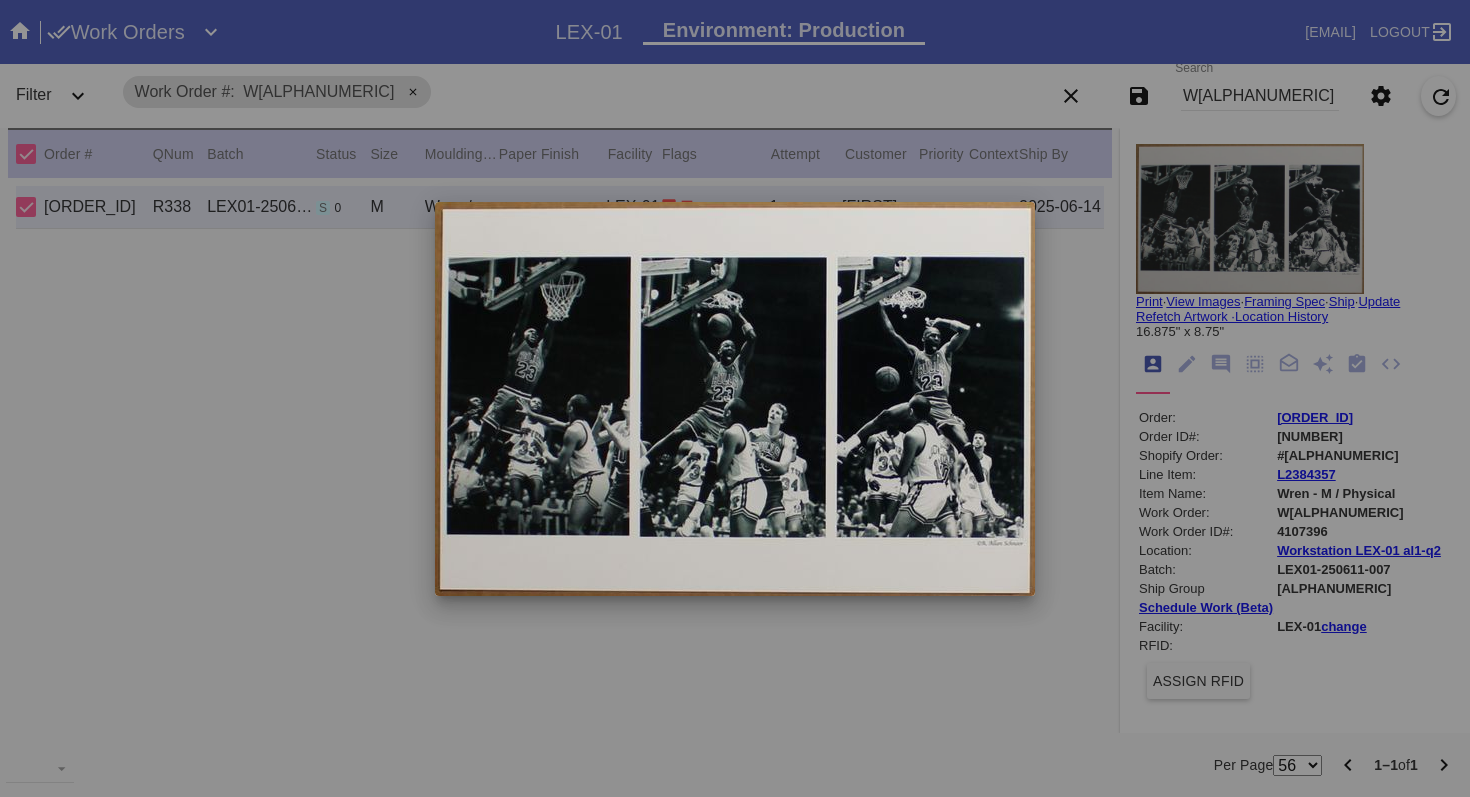 click at bounding box center (735, 398) 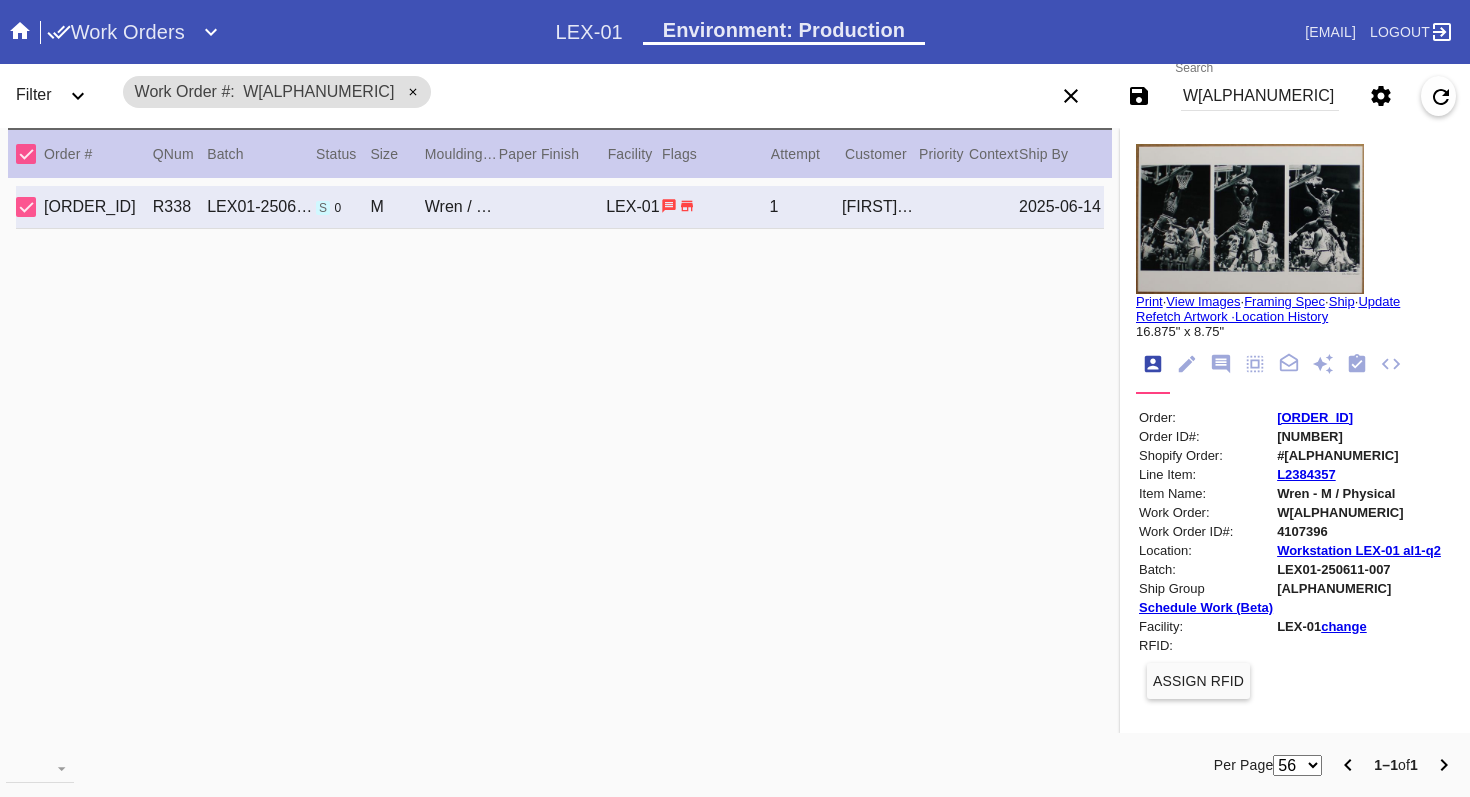 click on "R810005461" at bounding box center [1315, 417] 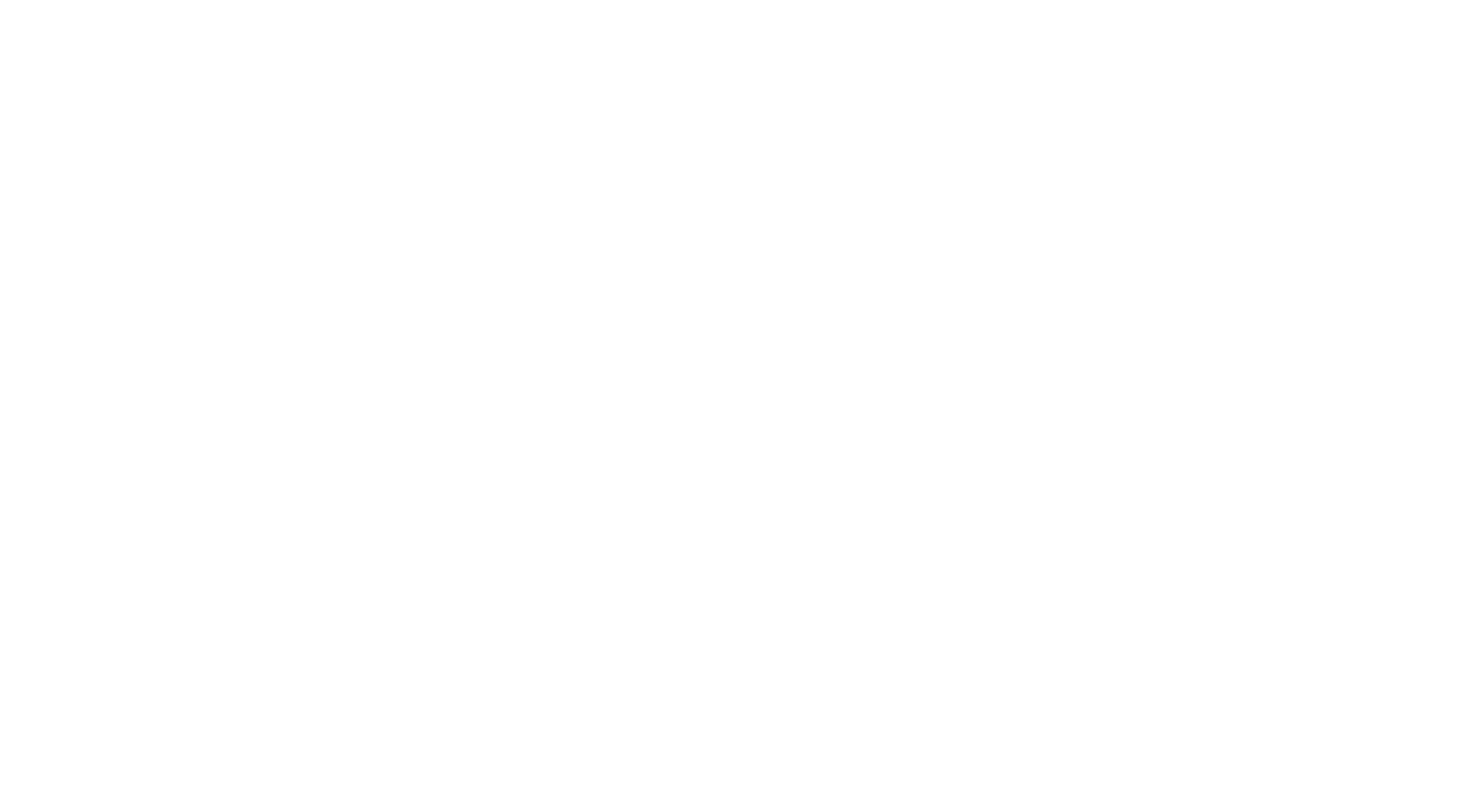 scroll, scrollTop: 0, scrollLeft: 0, axis: both 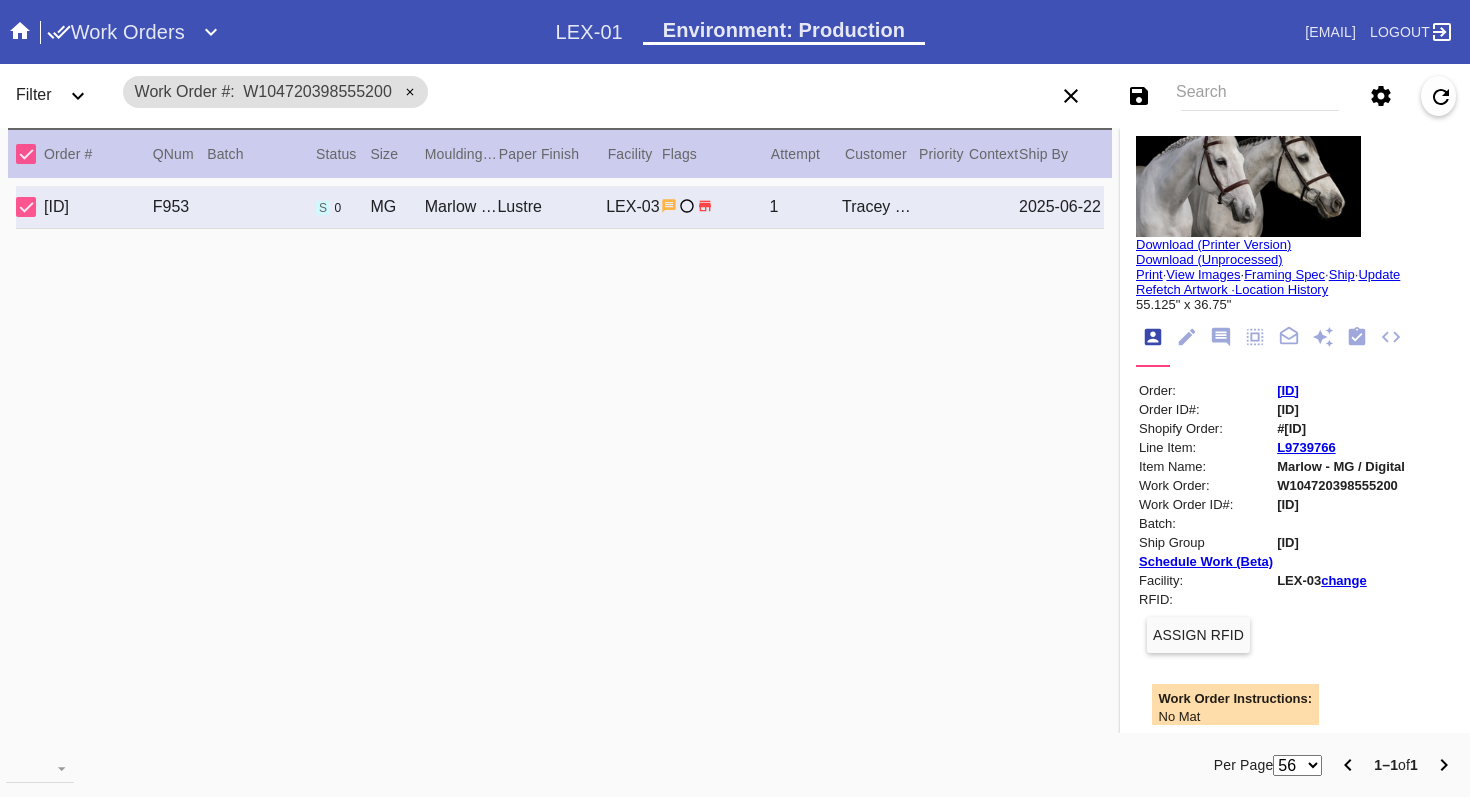 click on "R230648611" at bounding box center [1288, 390] 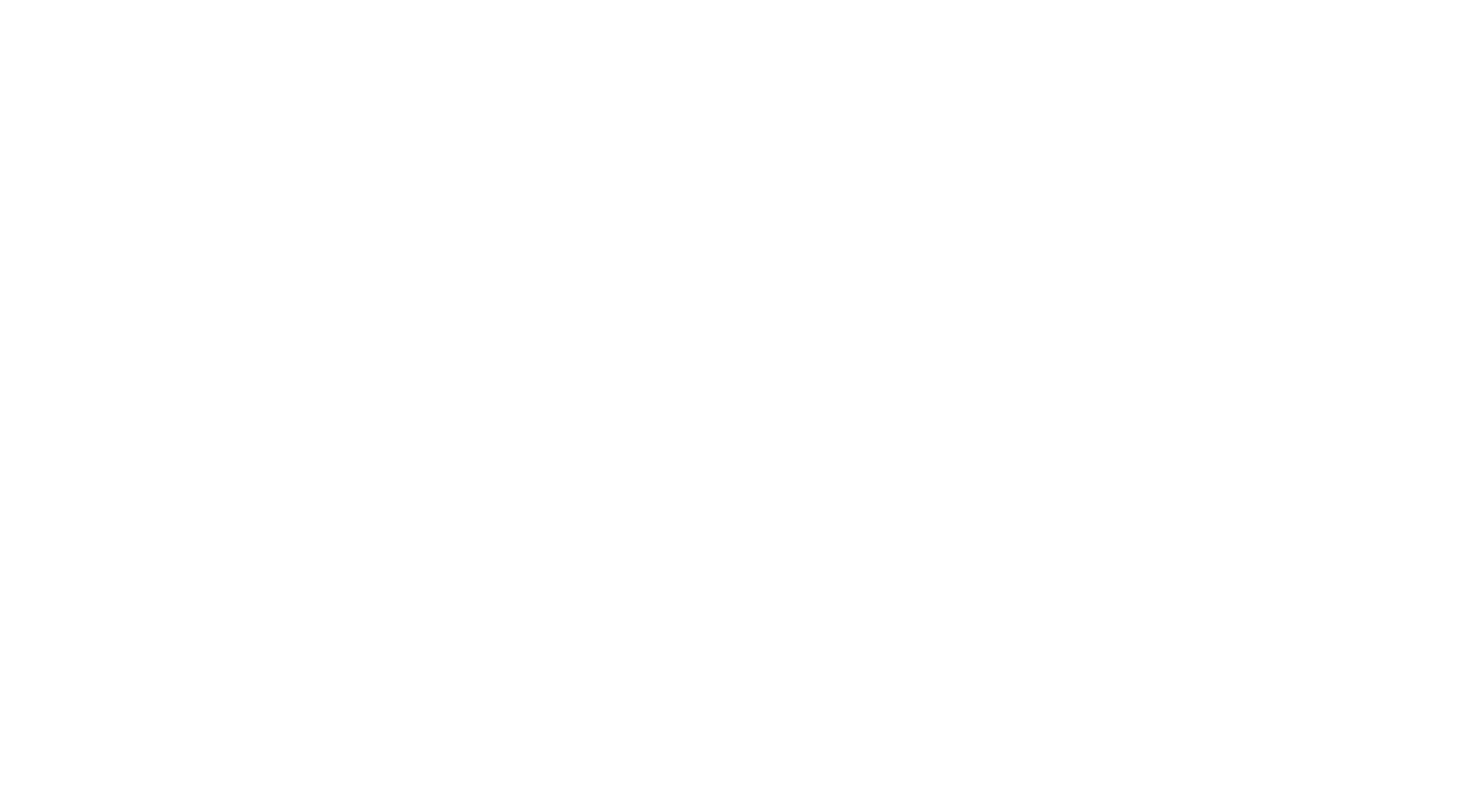 scroll, scrollTop: 0, scrollLeft: 0, axis: both 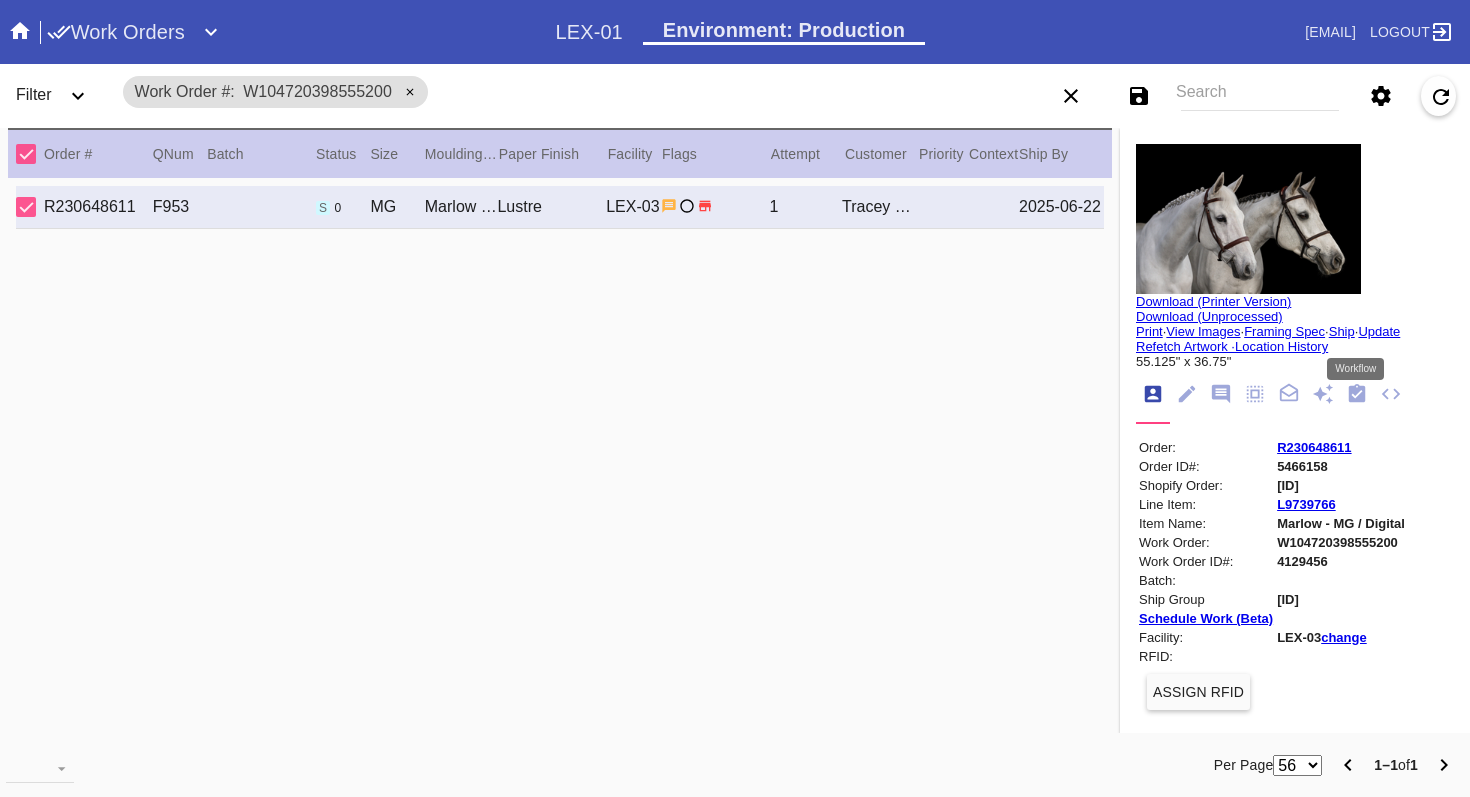 click at bounding box center [1357, 393] 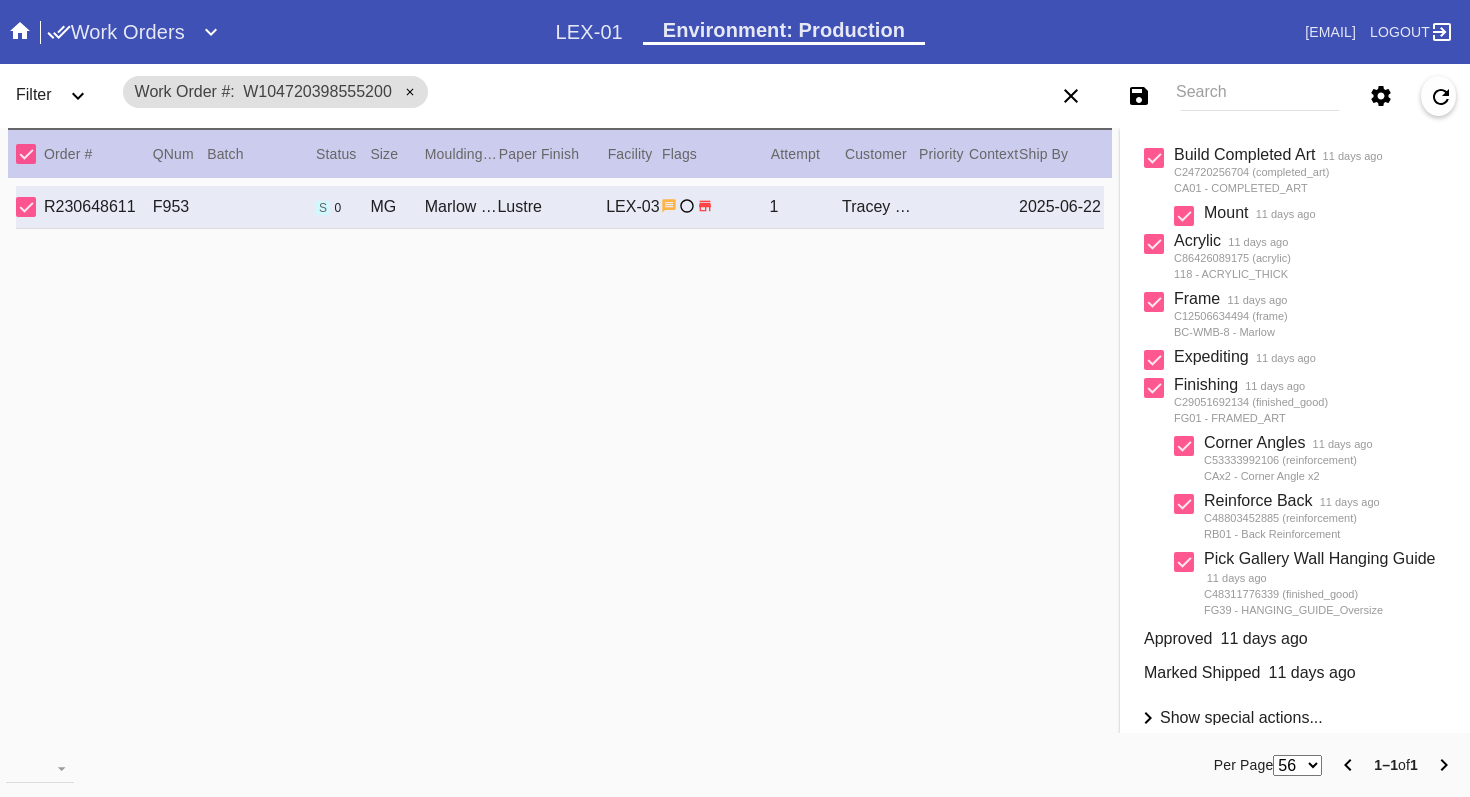 scroll, scrollTop: 471, scrollLeft: 0, axis: vertical 